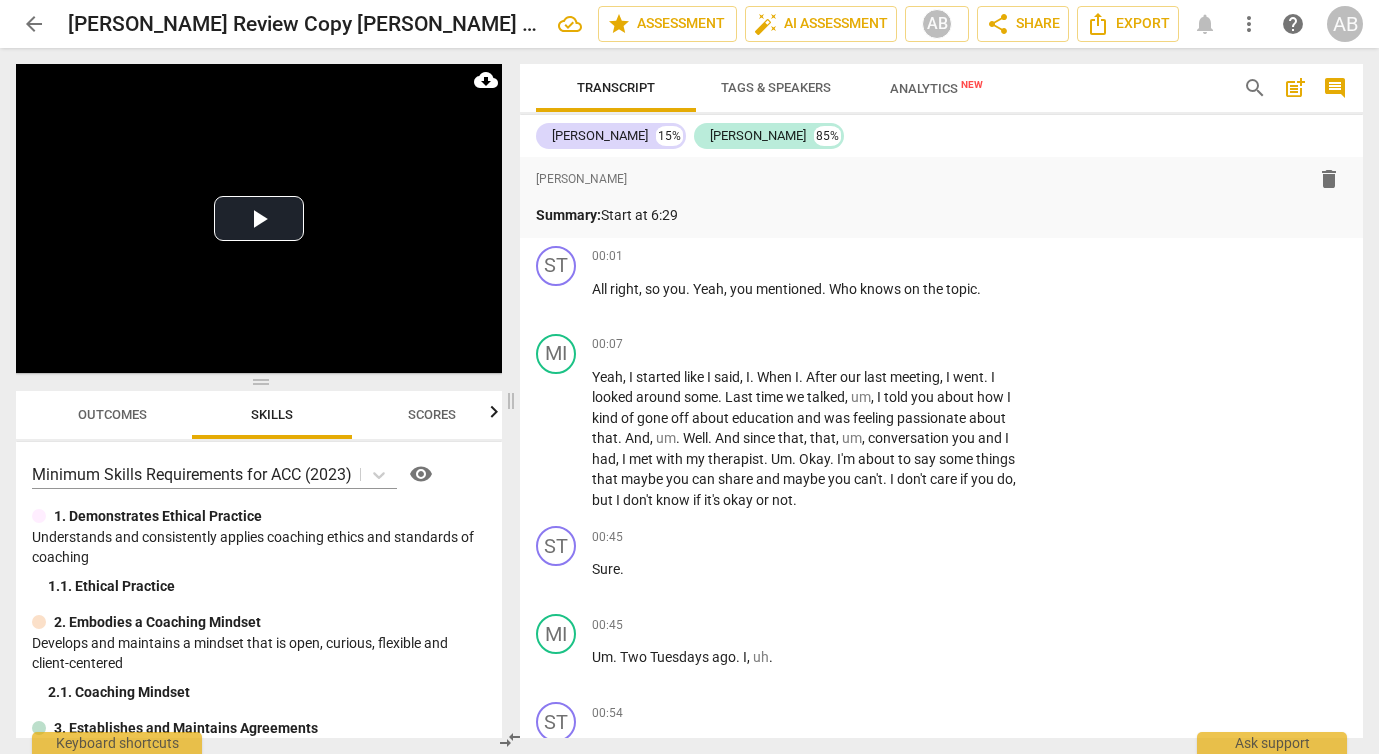 scroll, scrollTop: 0, scrollLeft: 0, axis: both 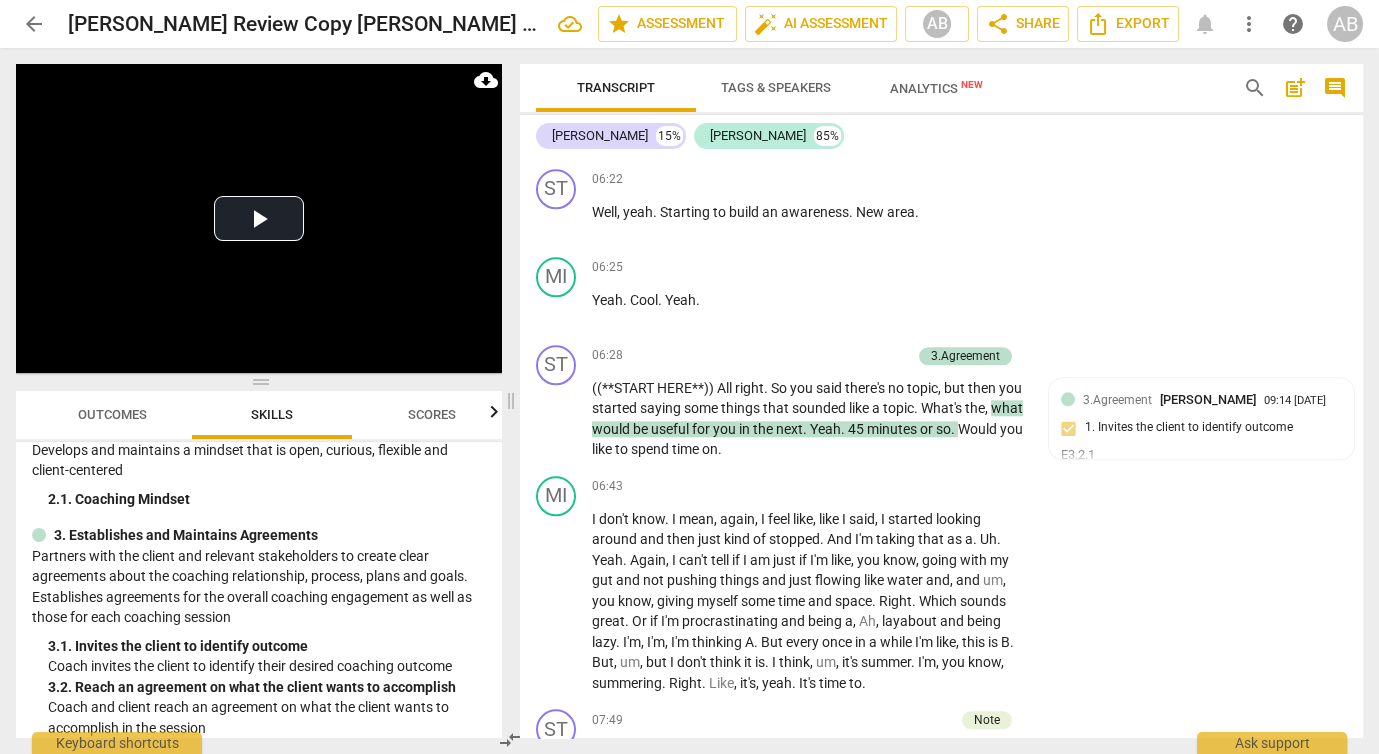 click on "arrow_back" at bounding box center [34, 24] 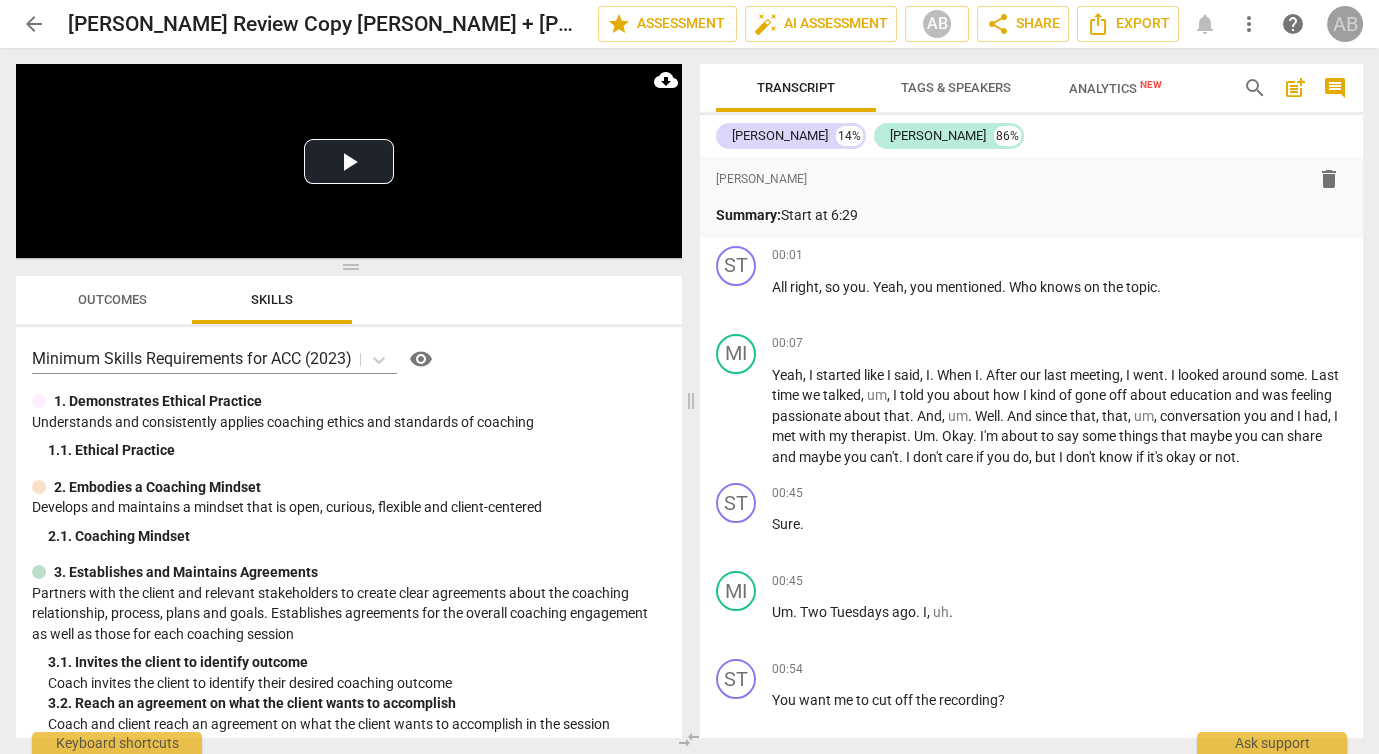 click on "AB" at bounding box center [1345, 24] 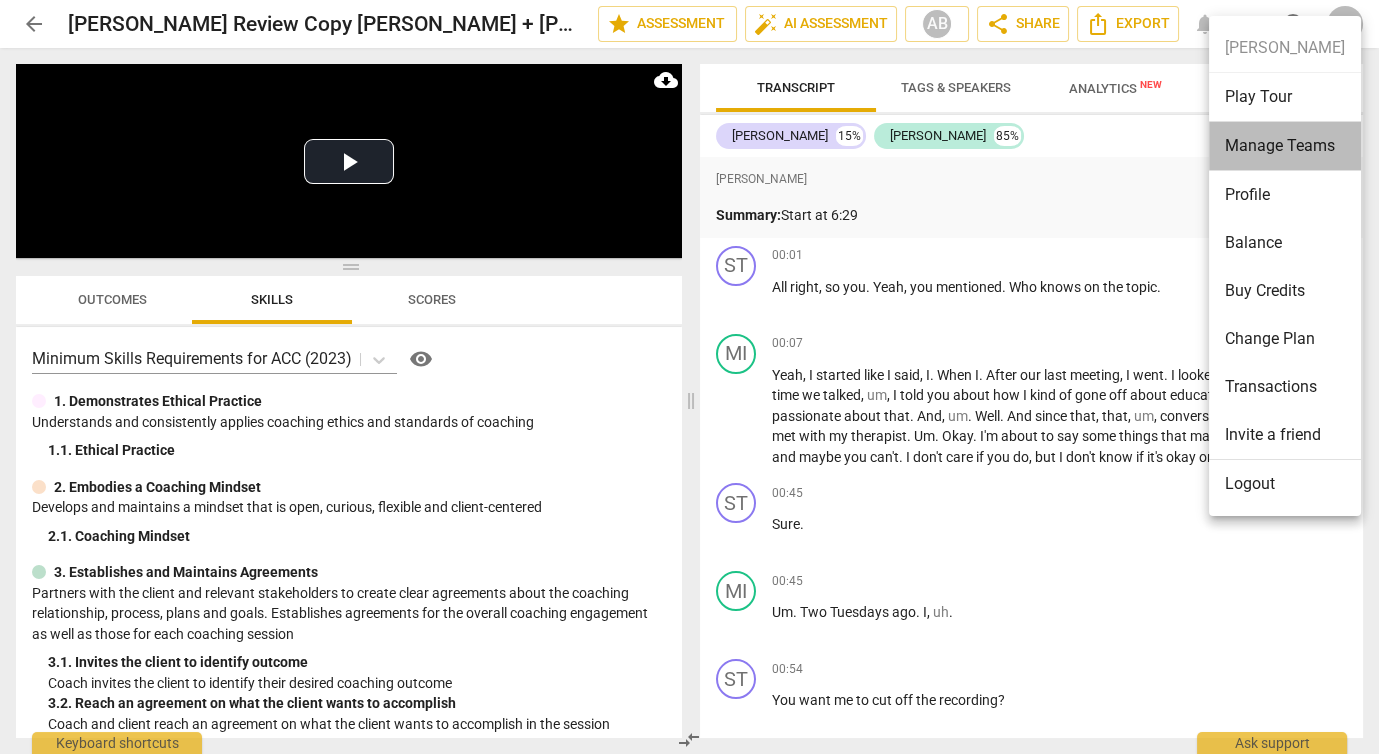 click on "Manage Teams" at bounding box center [1285, 146] 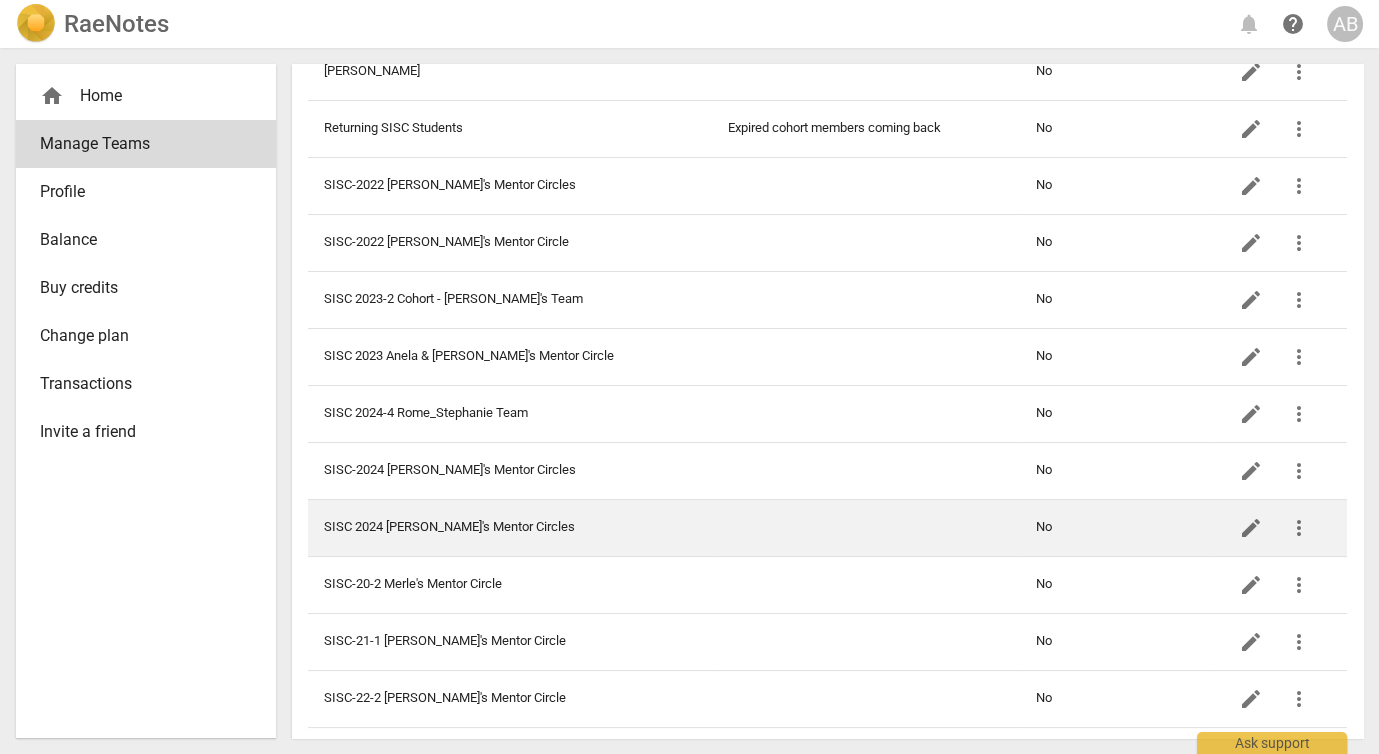 scroll, scrollTop: 474, scrollLeft: 0, axis: vertical 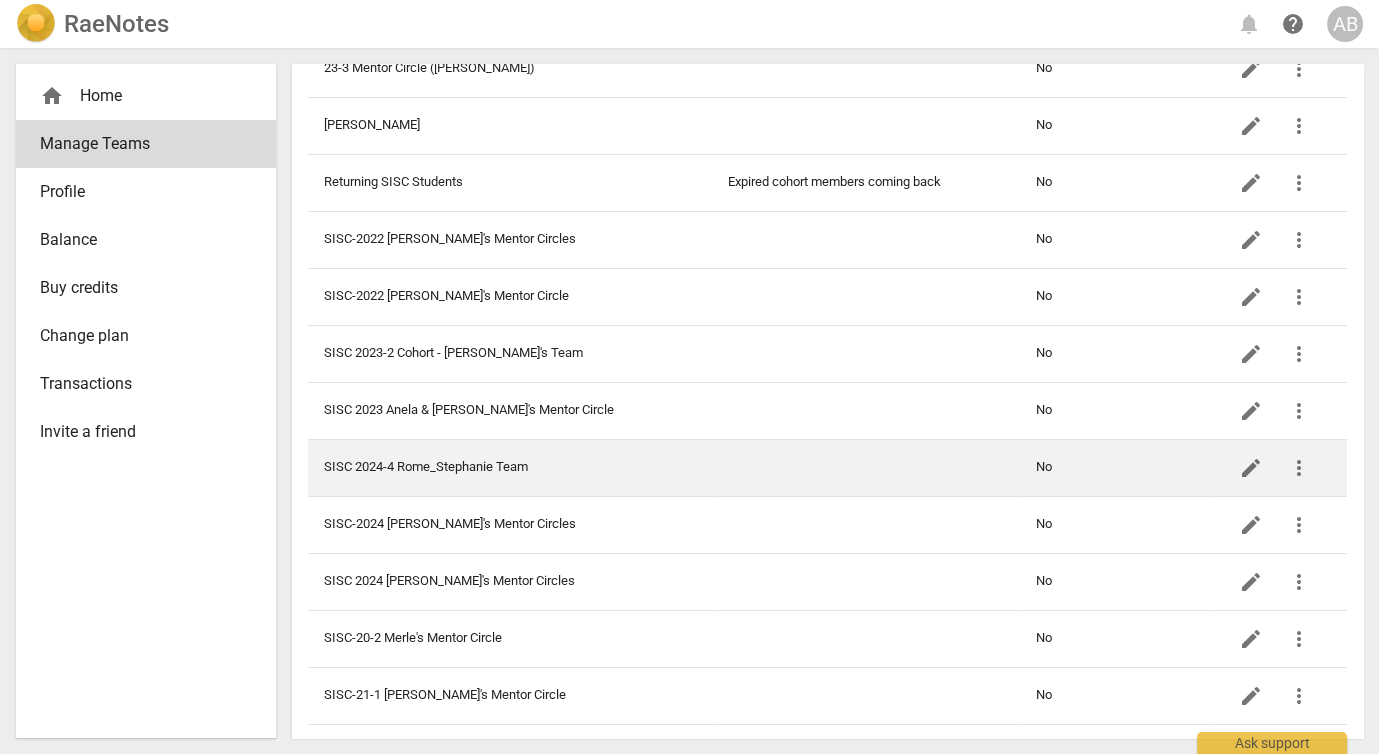 click on "SISC 2024-4 Rome_Stephanie Team" at bounding box center [510, 467] 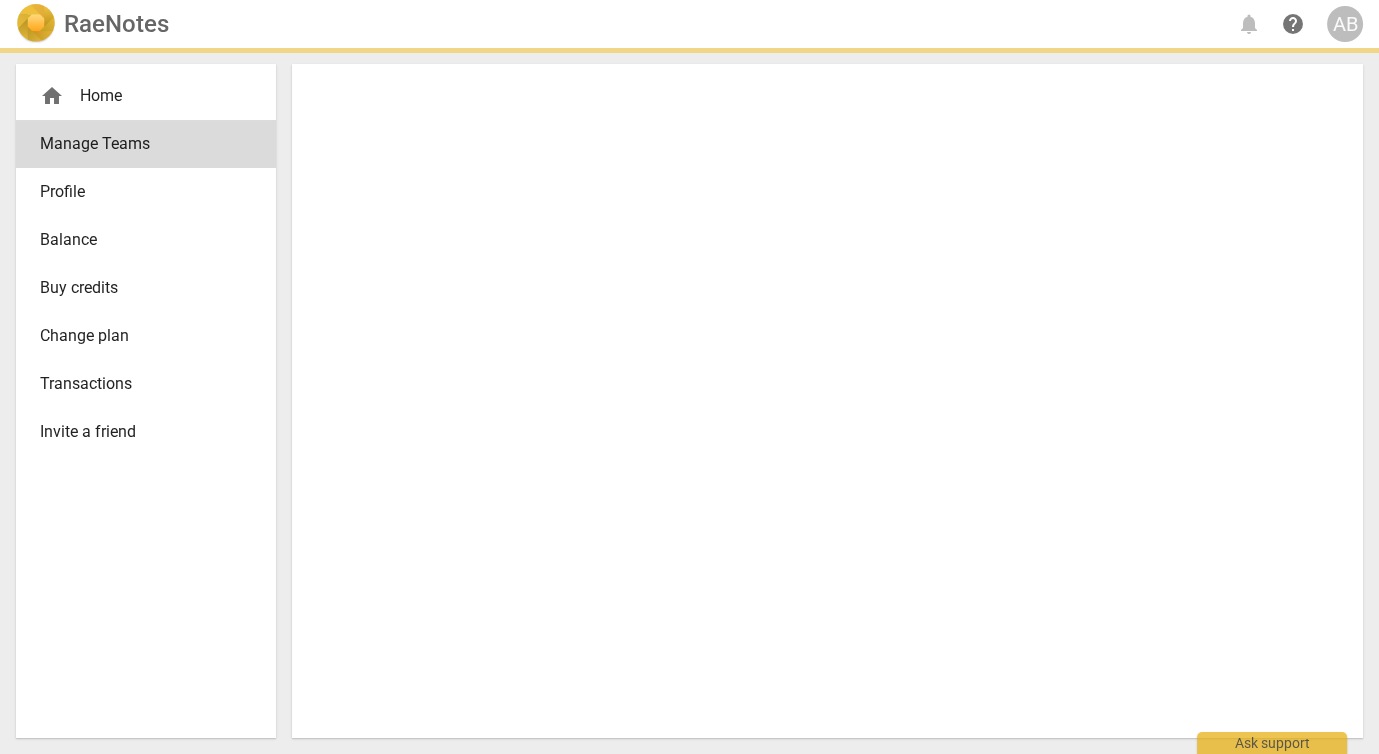 click at bounding box center (827, 401) 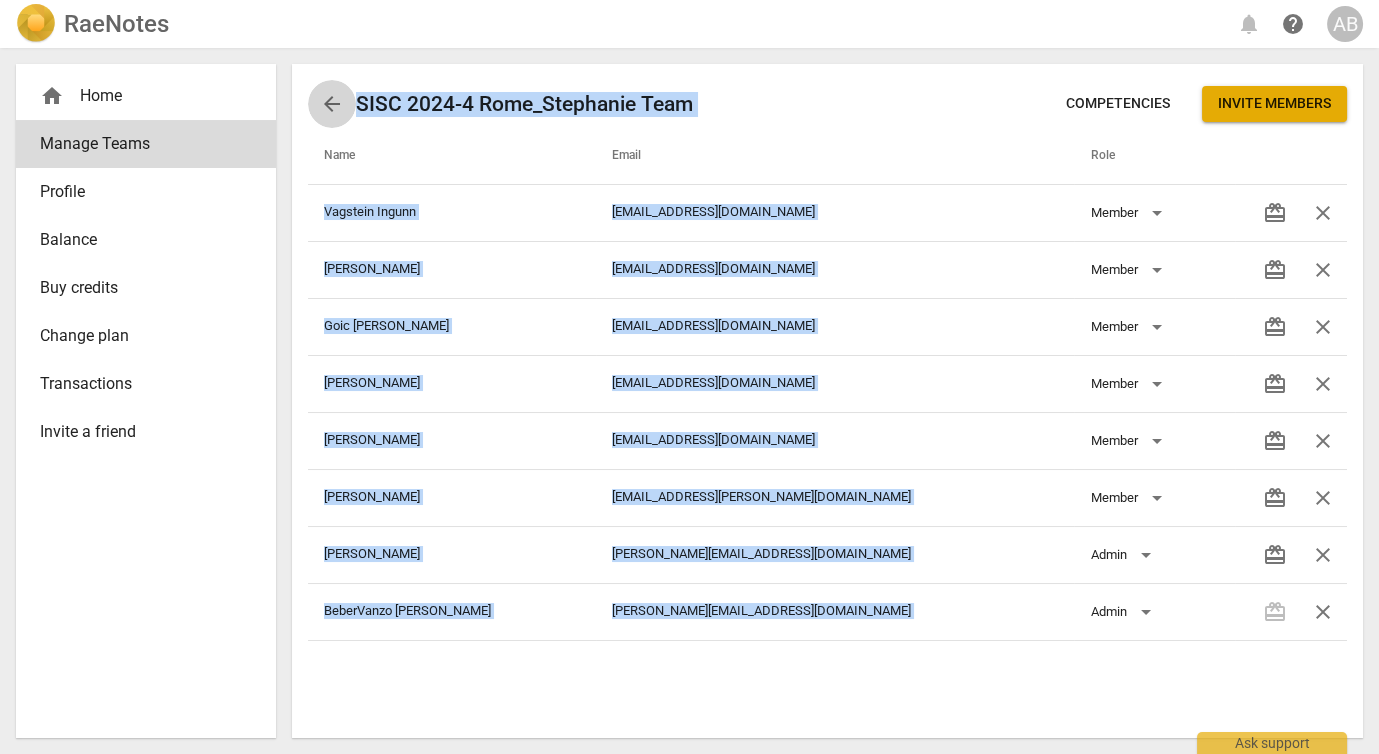 click on "arrow_back" at bounding box center [332, 104] 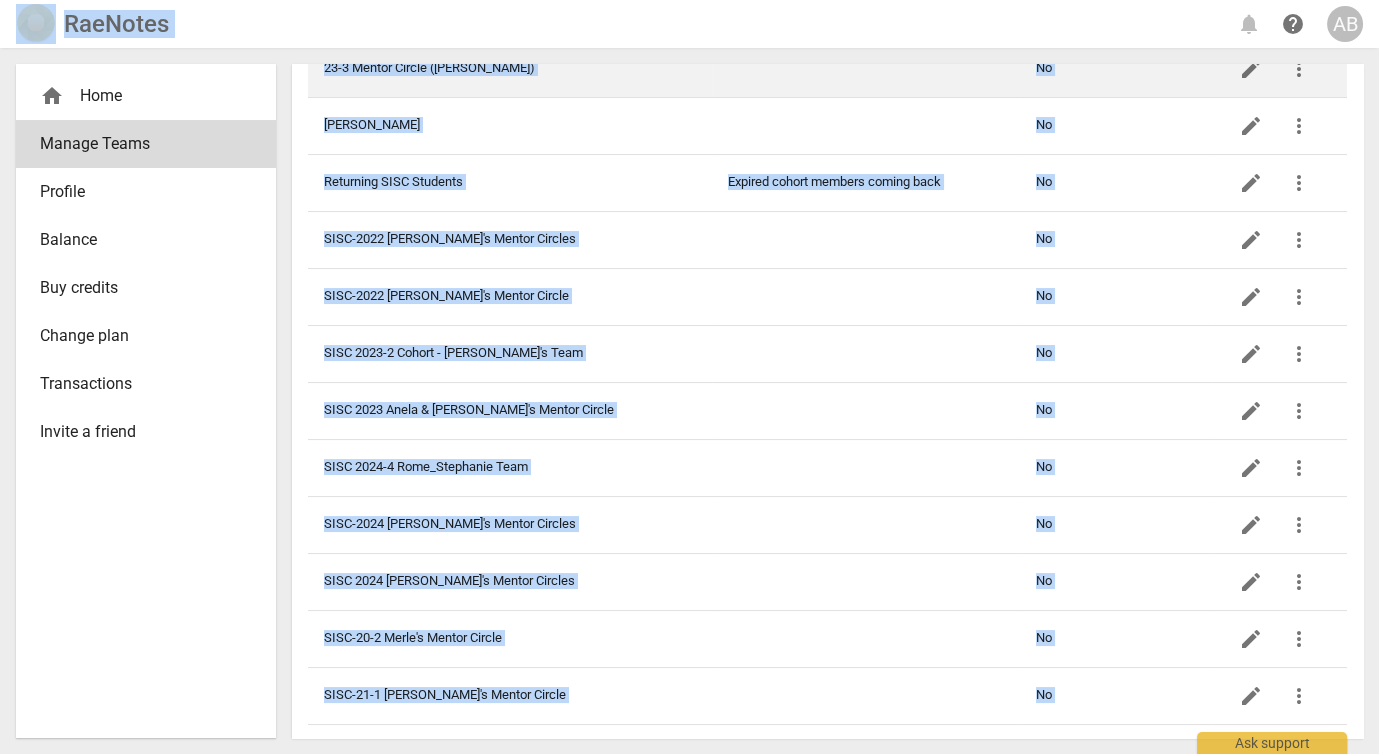 scroll, scrollTop: 476, scrollLeft: 0, axis: vertical 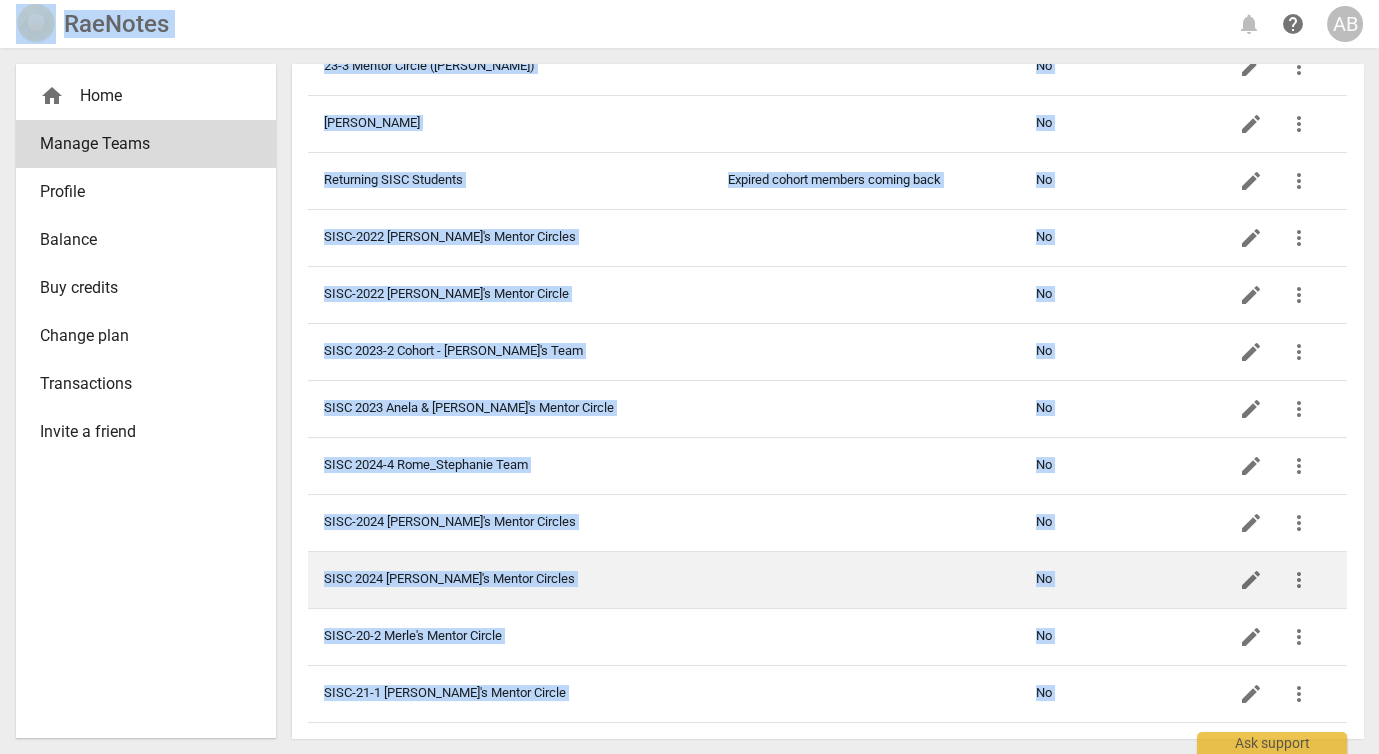 click on "SISC 2024 [PERSON_NAME]'s Mentor Circles" at bounding box center [510, 579] 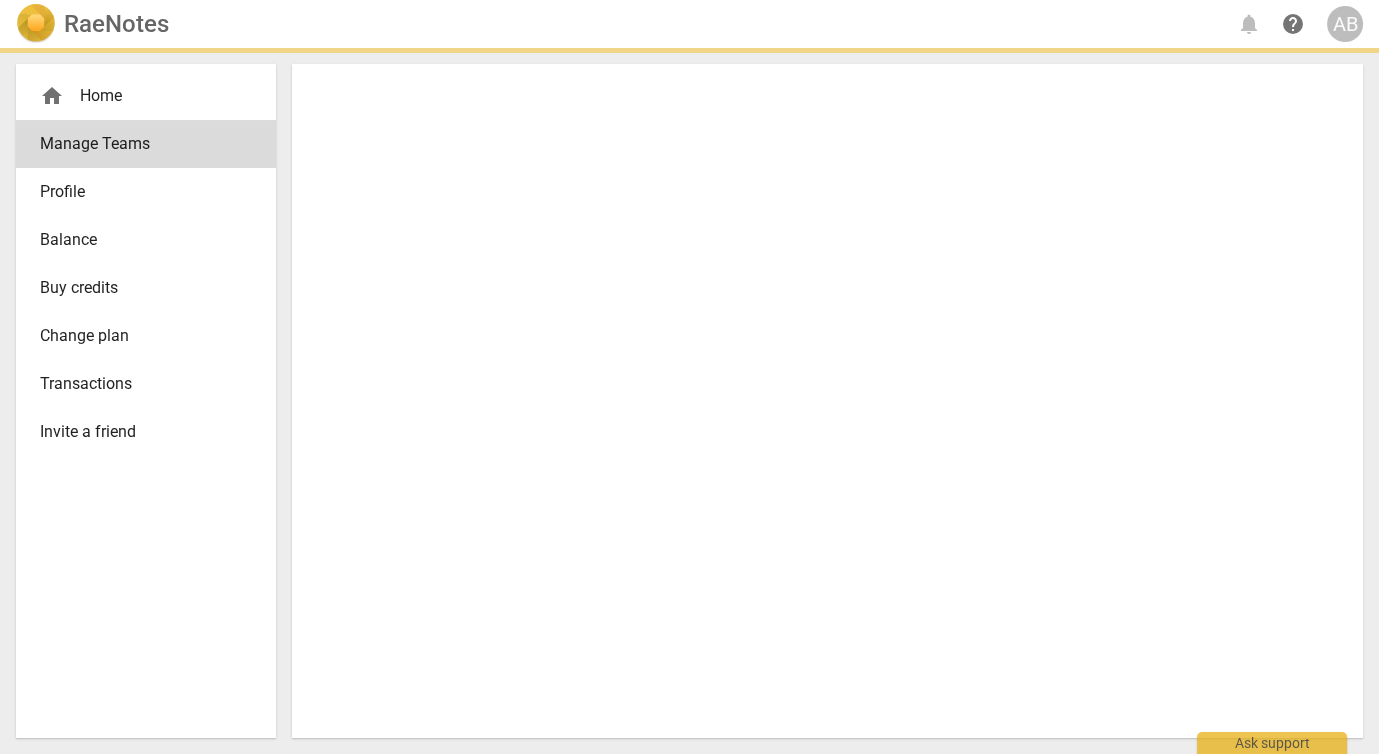 click at bounding box center (827, 401) 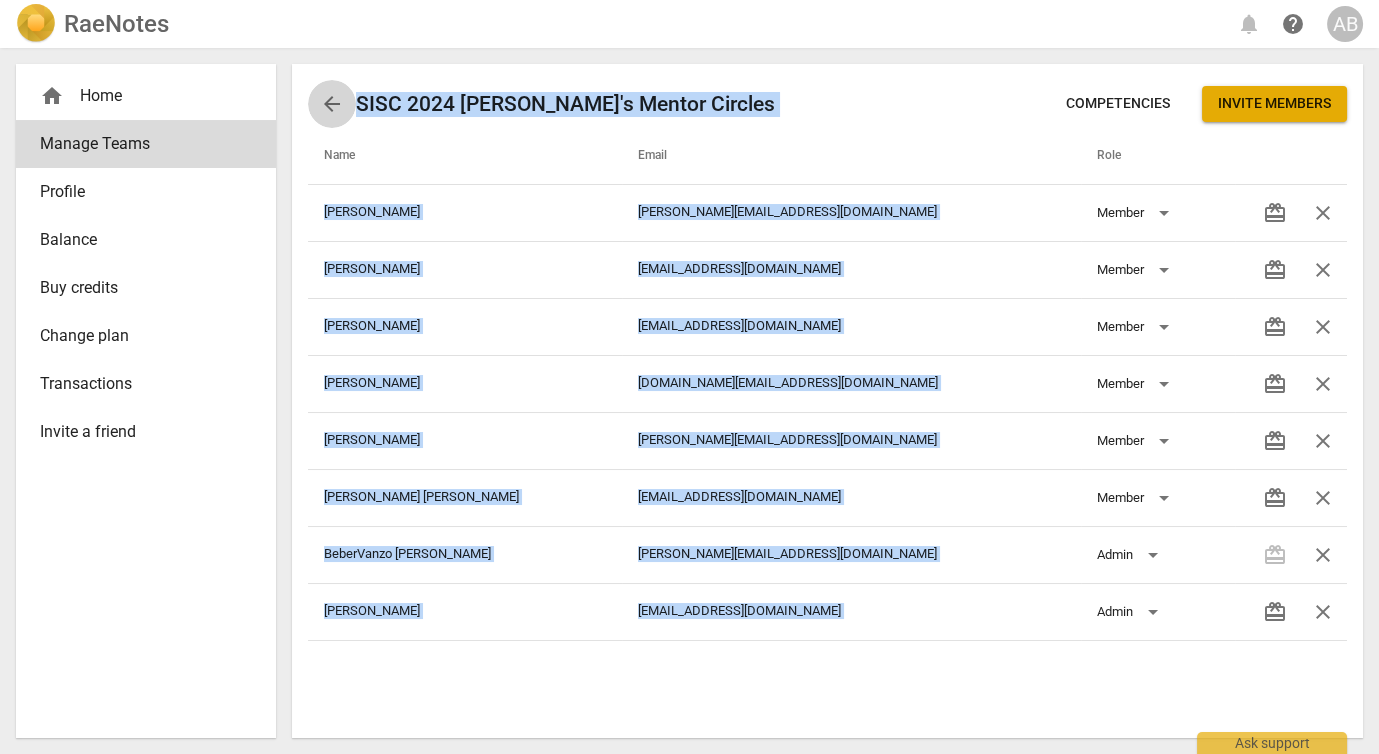 click on "arrow_back" at bounding box center [332, 104] 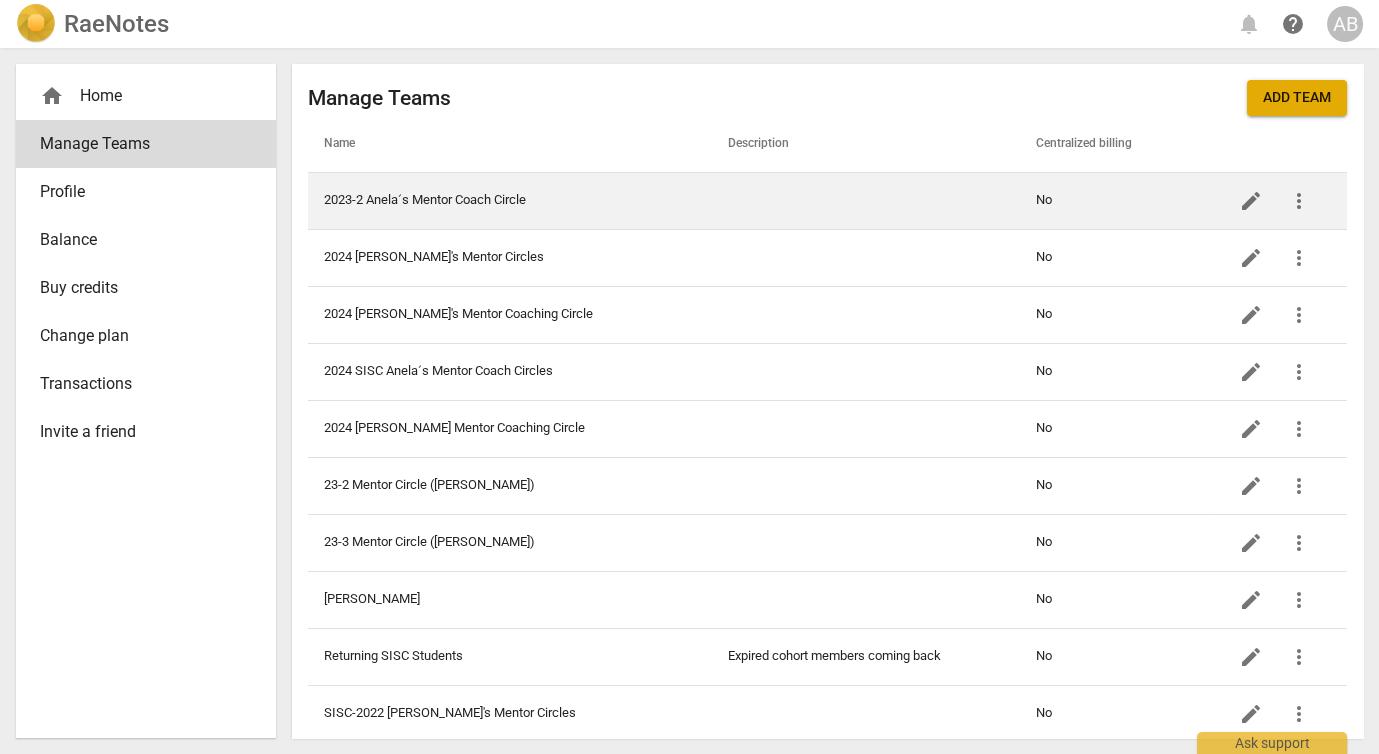click on "2023-2 Anelaʻs Mentor Coach Circle" at bounding box center (510, 200) 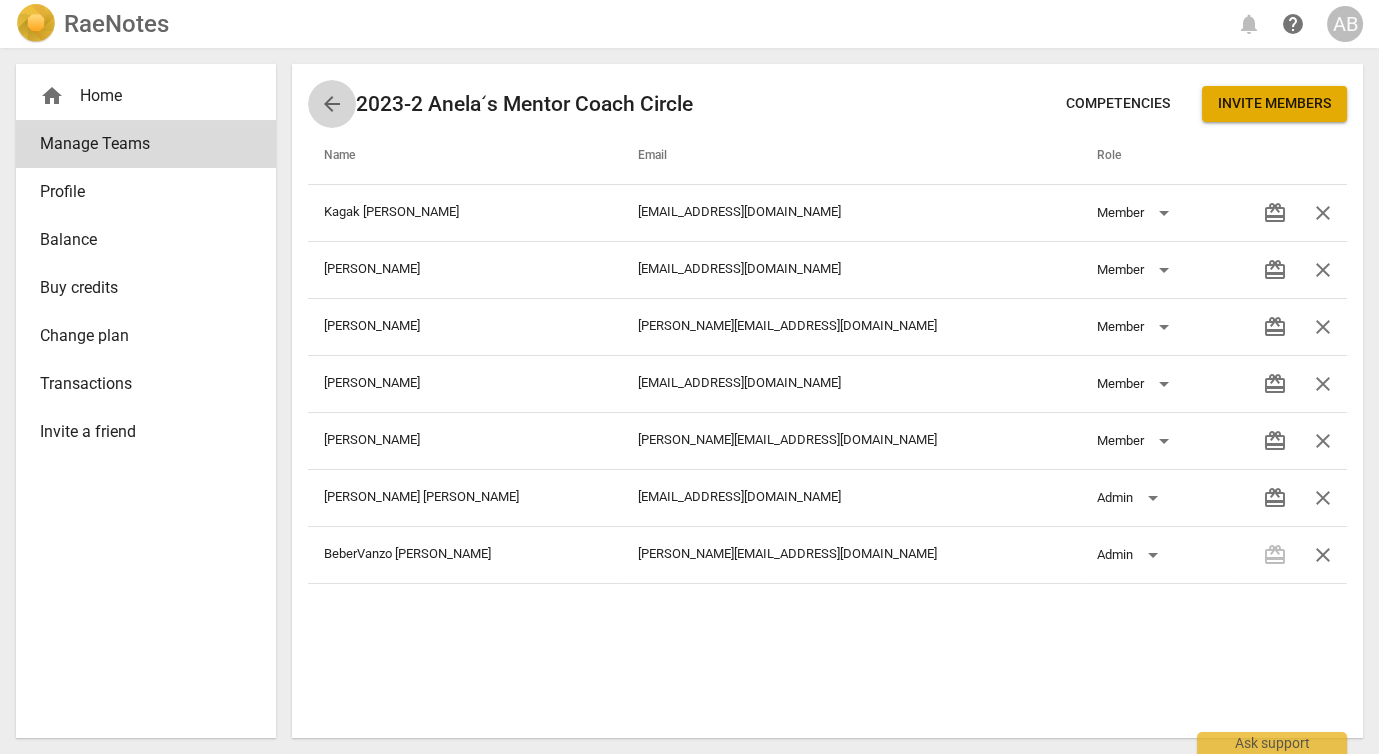 click on "arrow_back" at bounding box center [332, 104] 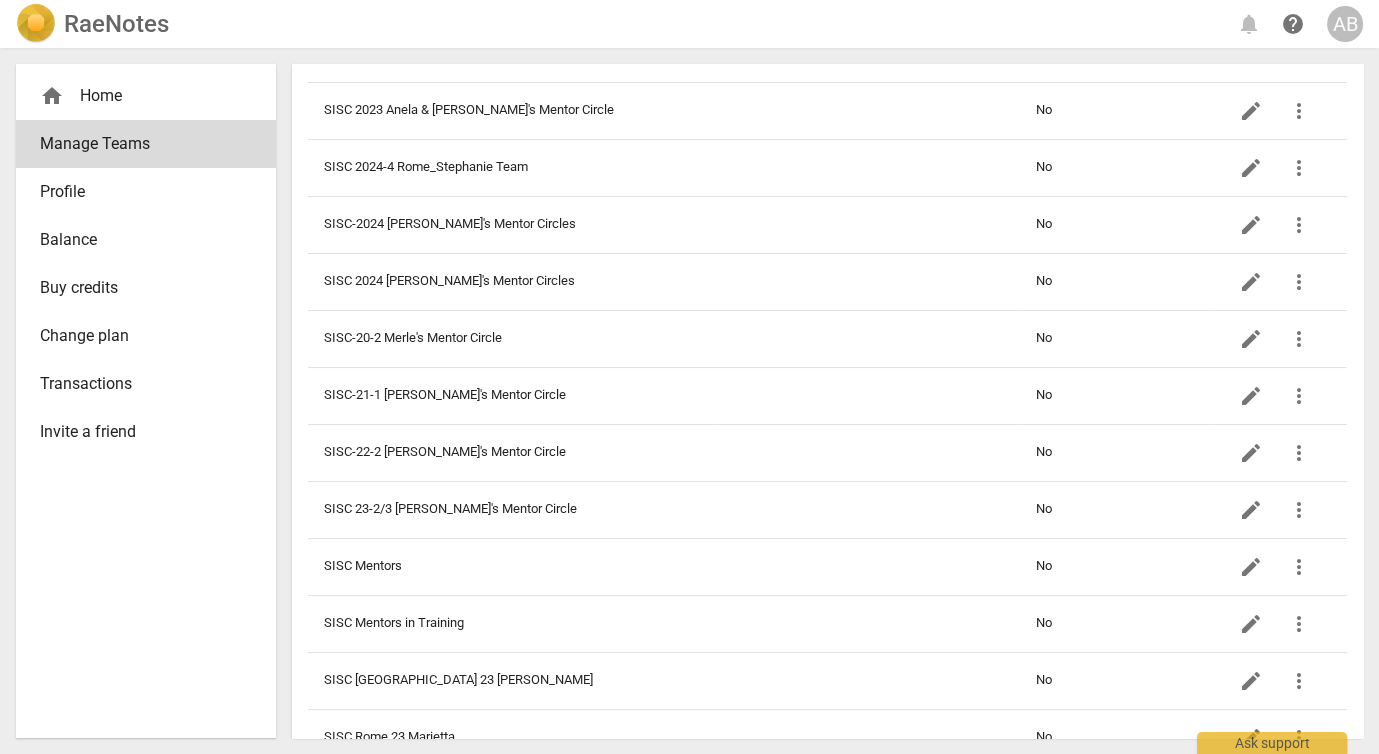scroll, scrollTop: 976, scrollLeft: 0, axis: vertical 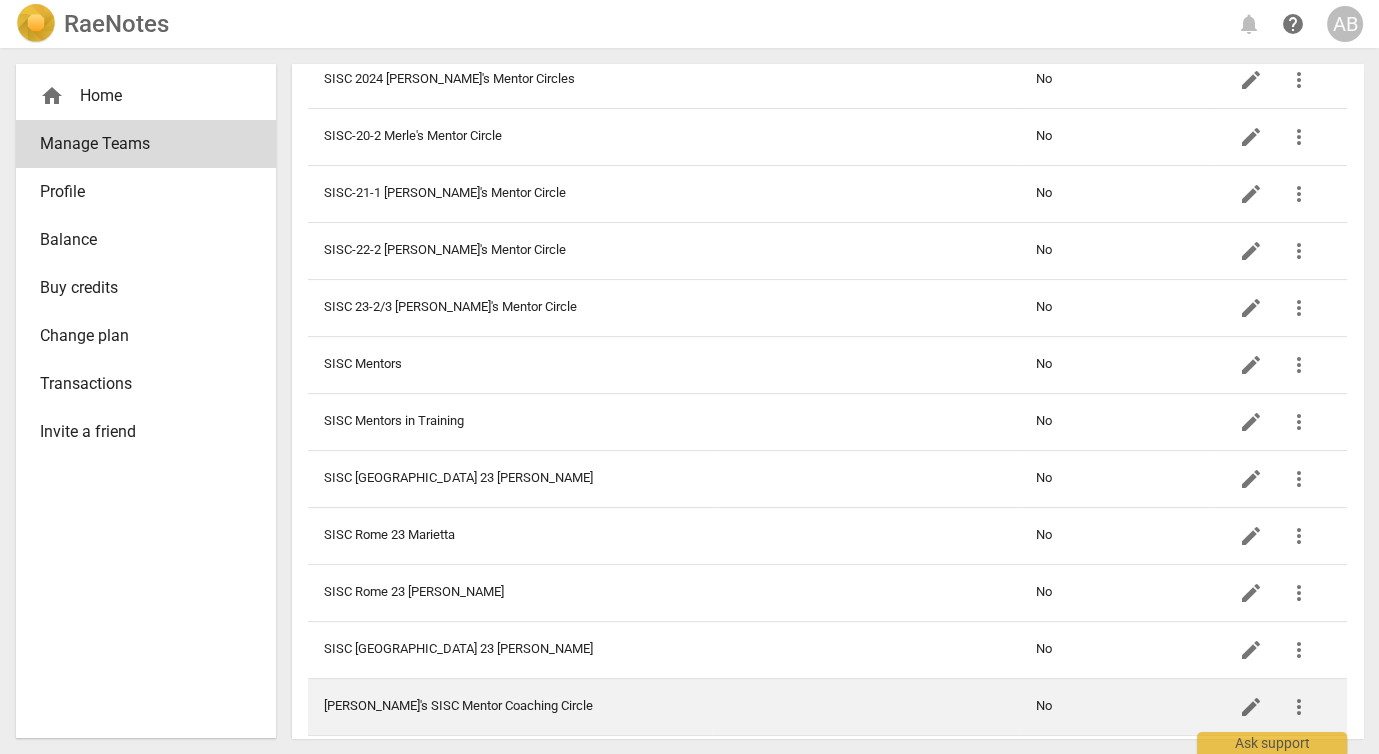 click on "[PERSON_NAME]'s SISC Mentor Coaching Circle" at bounding box center [510, 706] 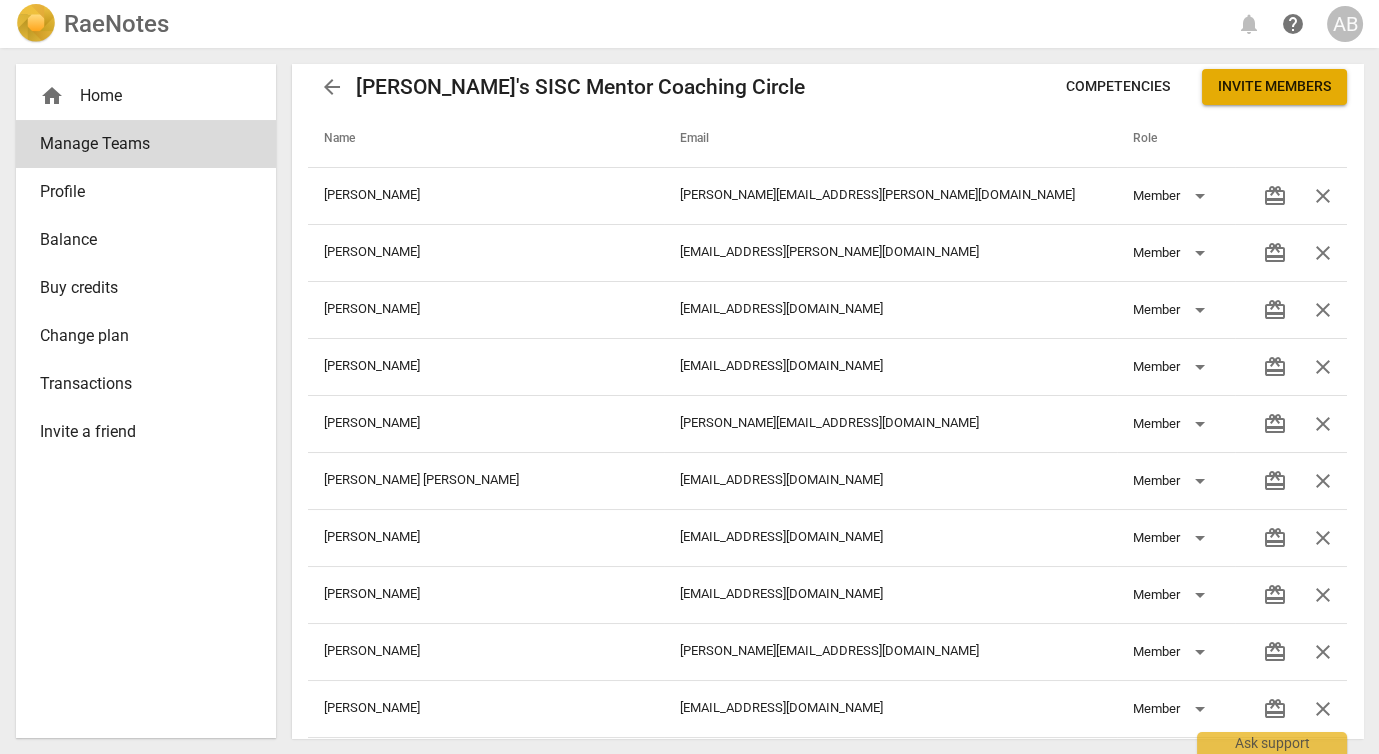 scroll, scrollTop: 0, scrollLeft: 0, axis: both 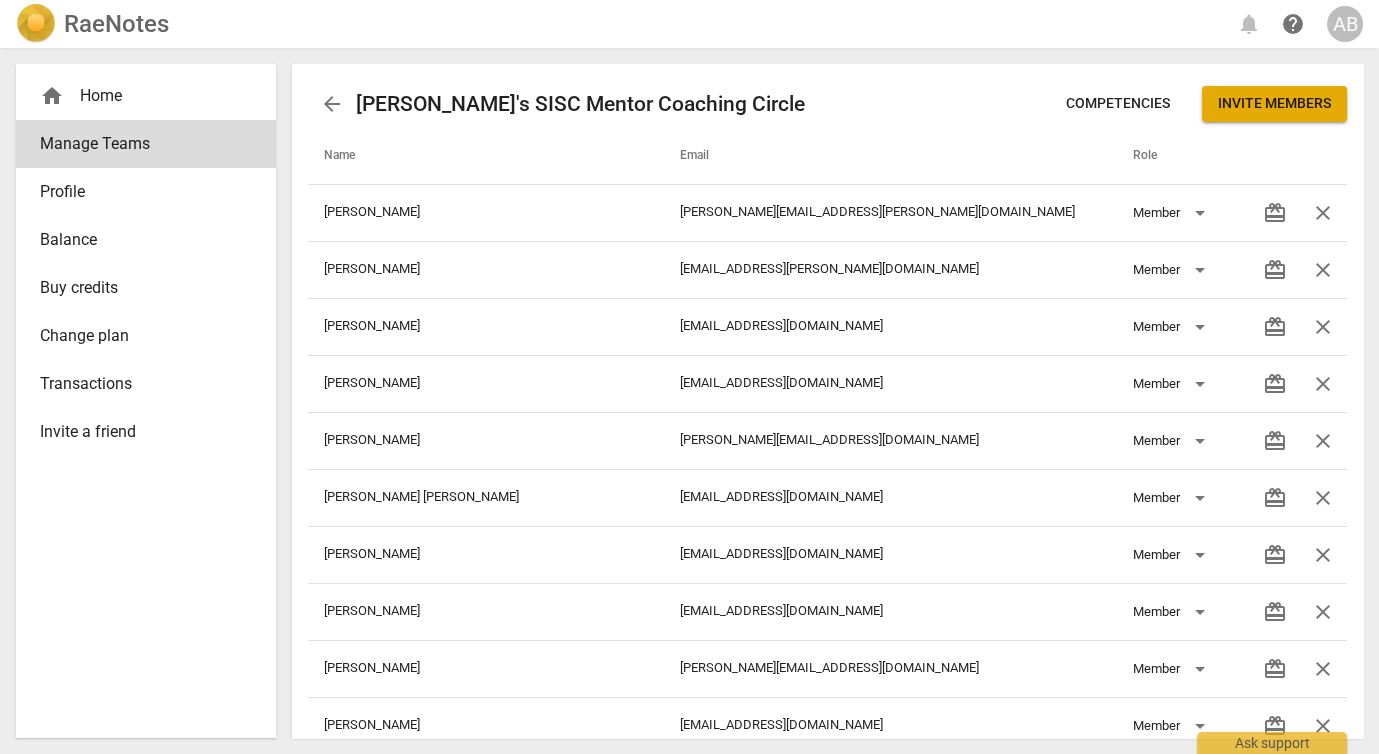 click on "arrow_back" at bounding box center (332, 104) 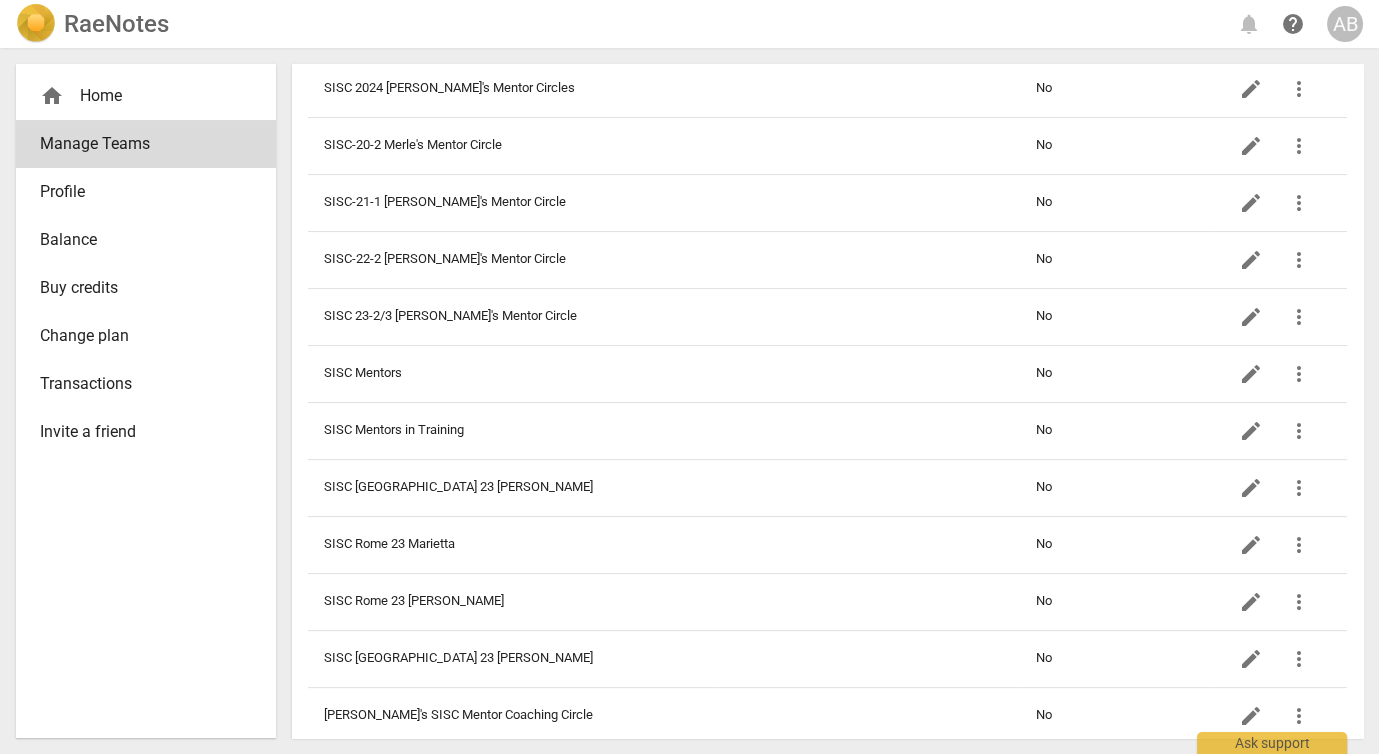 scroll, scrollTop: 976, scrollLeft: 0, axis: vertical 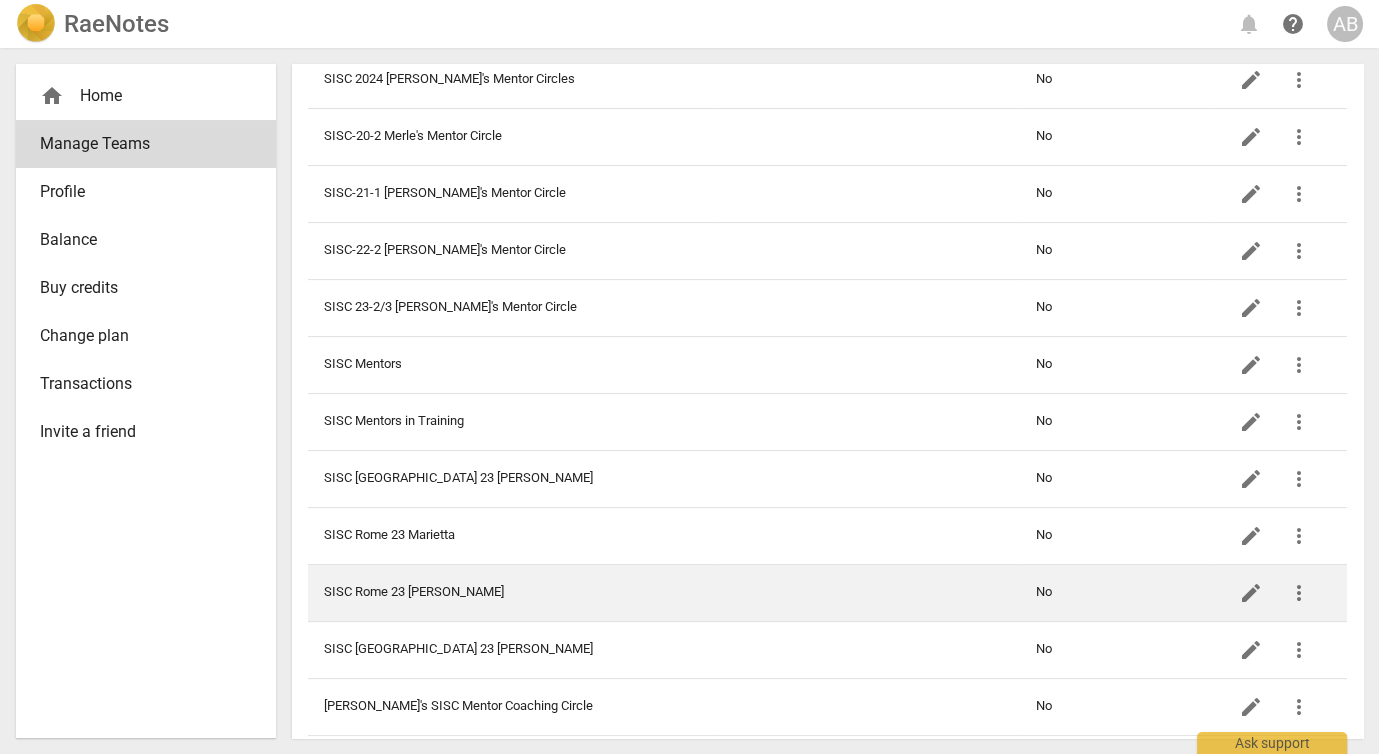 click on "SISC Rome 23 [PERSON_NAME]" at bounding box center (510, 592) 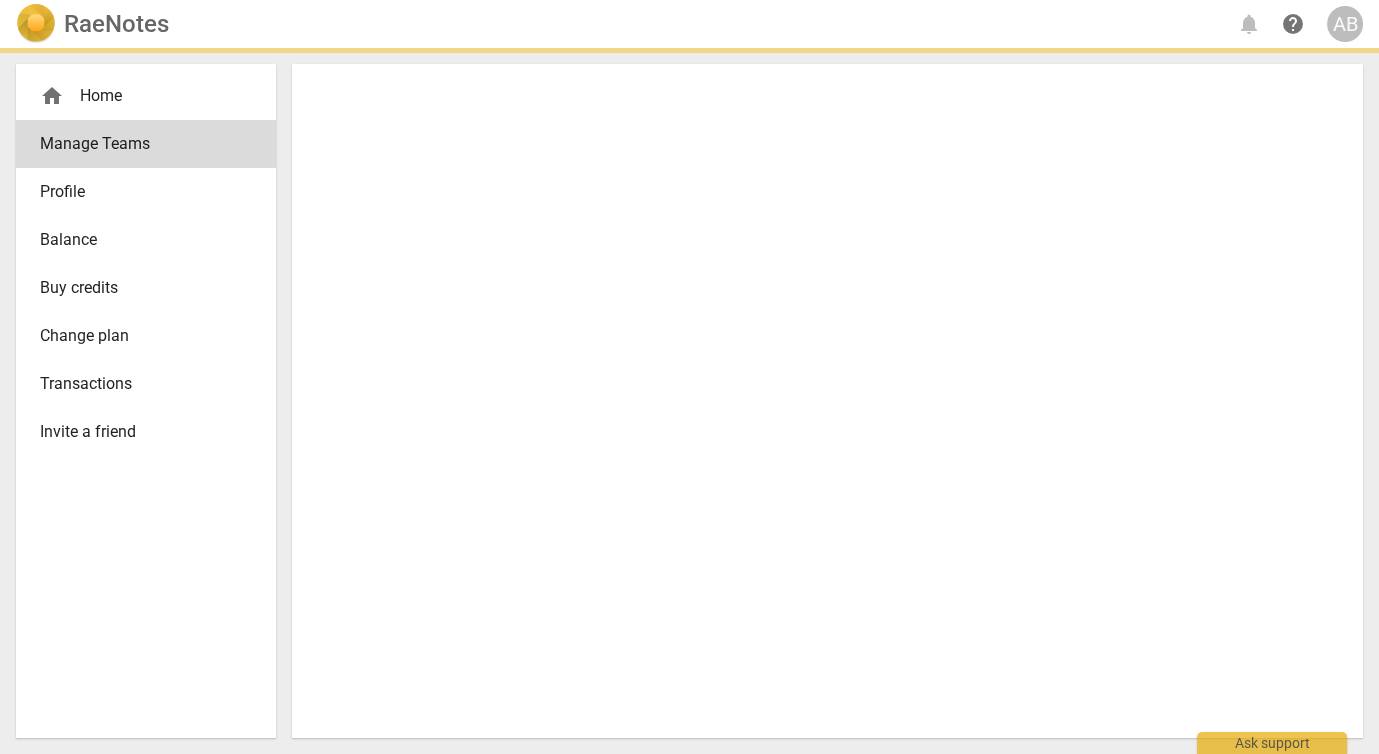 click at bounding box center [827, 401] 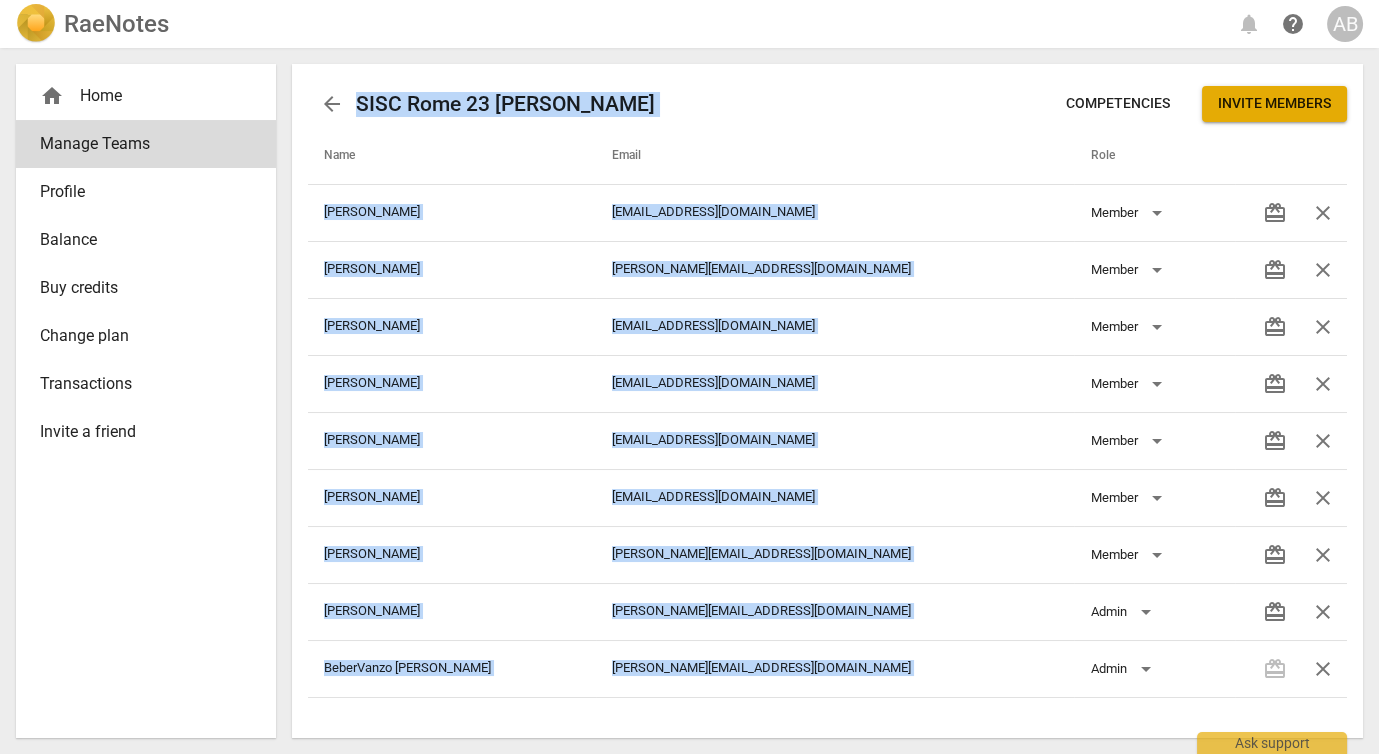 click on "arrow_back" at bounding box center [332, 104] 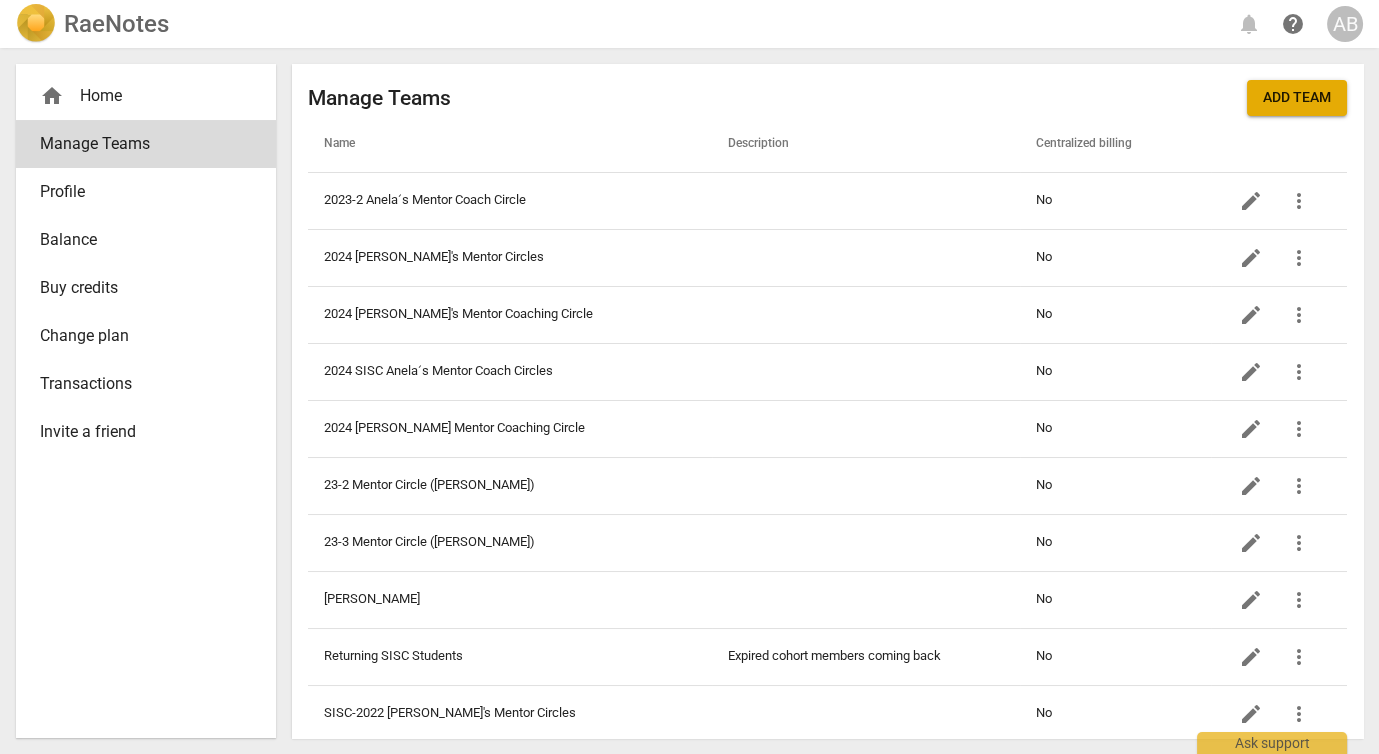 click on "Name" at bounding box center [510, 144] 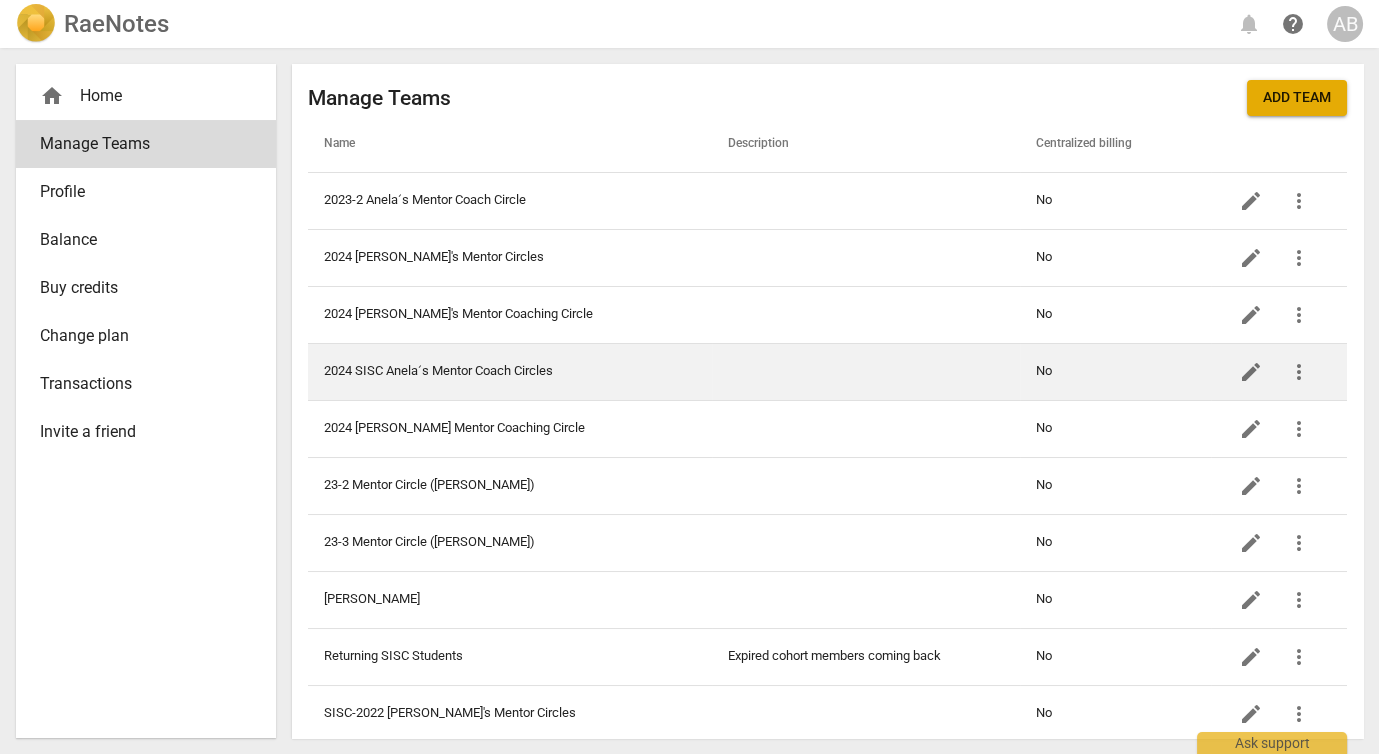click on "2024 SISC Anelaʻs Mentor Coach Circles" at bounding box center (510, 371) 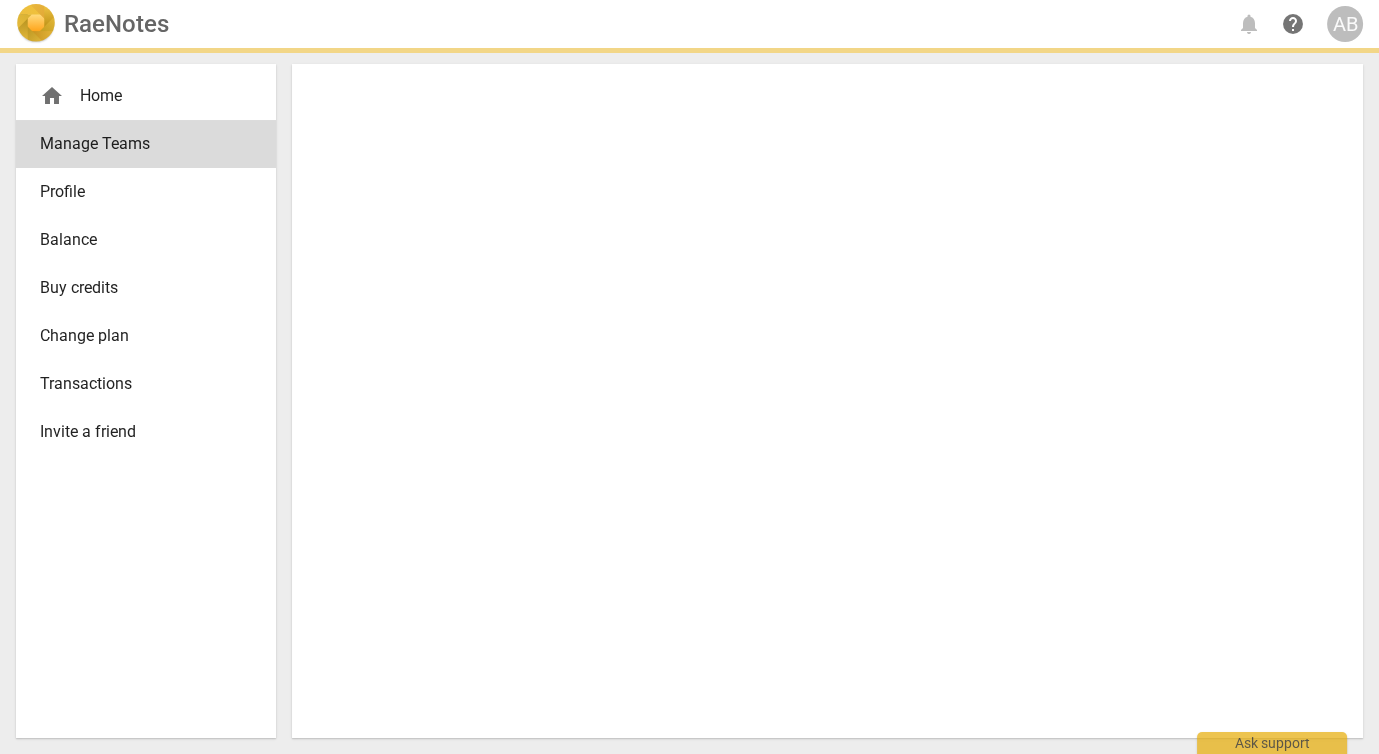 click at bounding box center (827, 401) 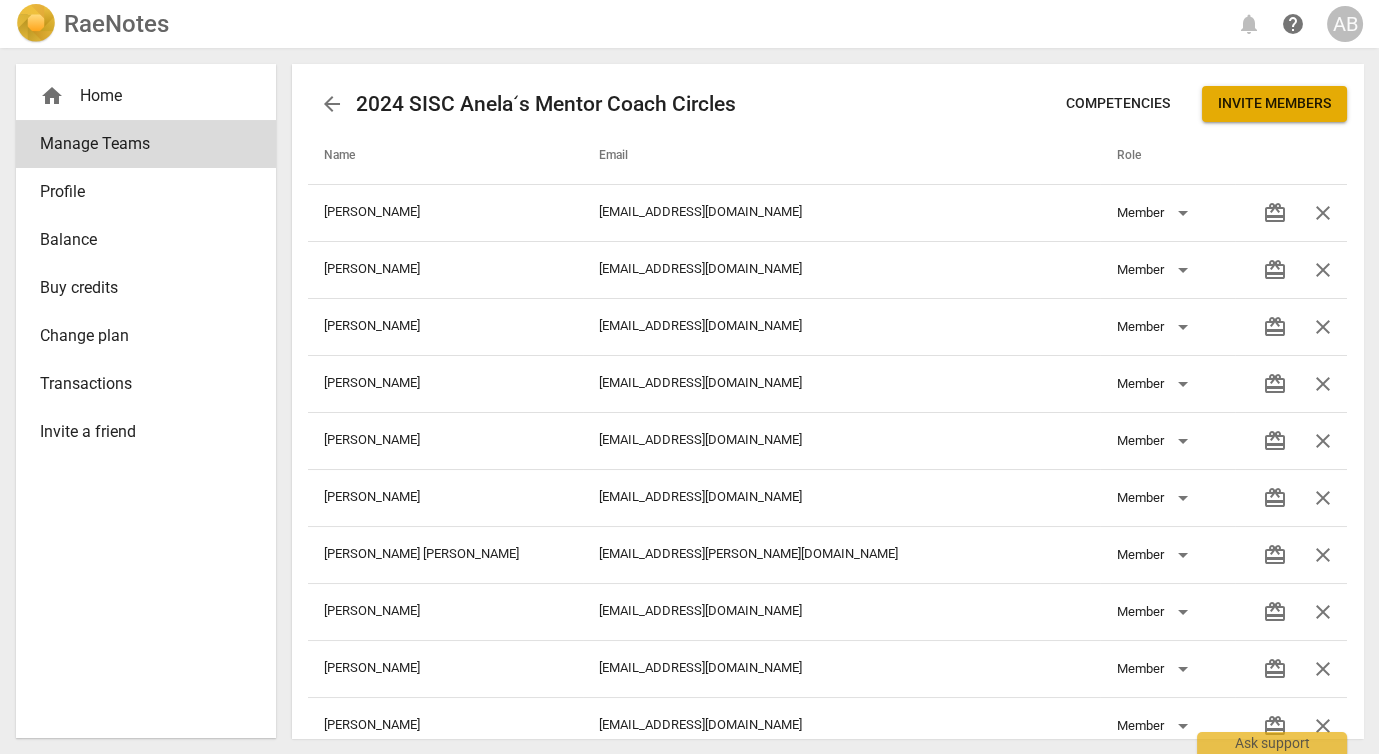 click on "RaeNotes notifications help AB" at bounding box center [689, 24] 